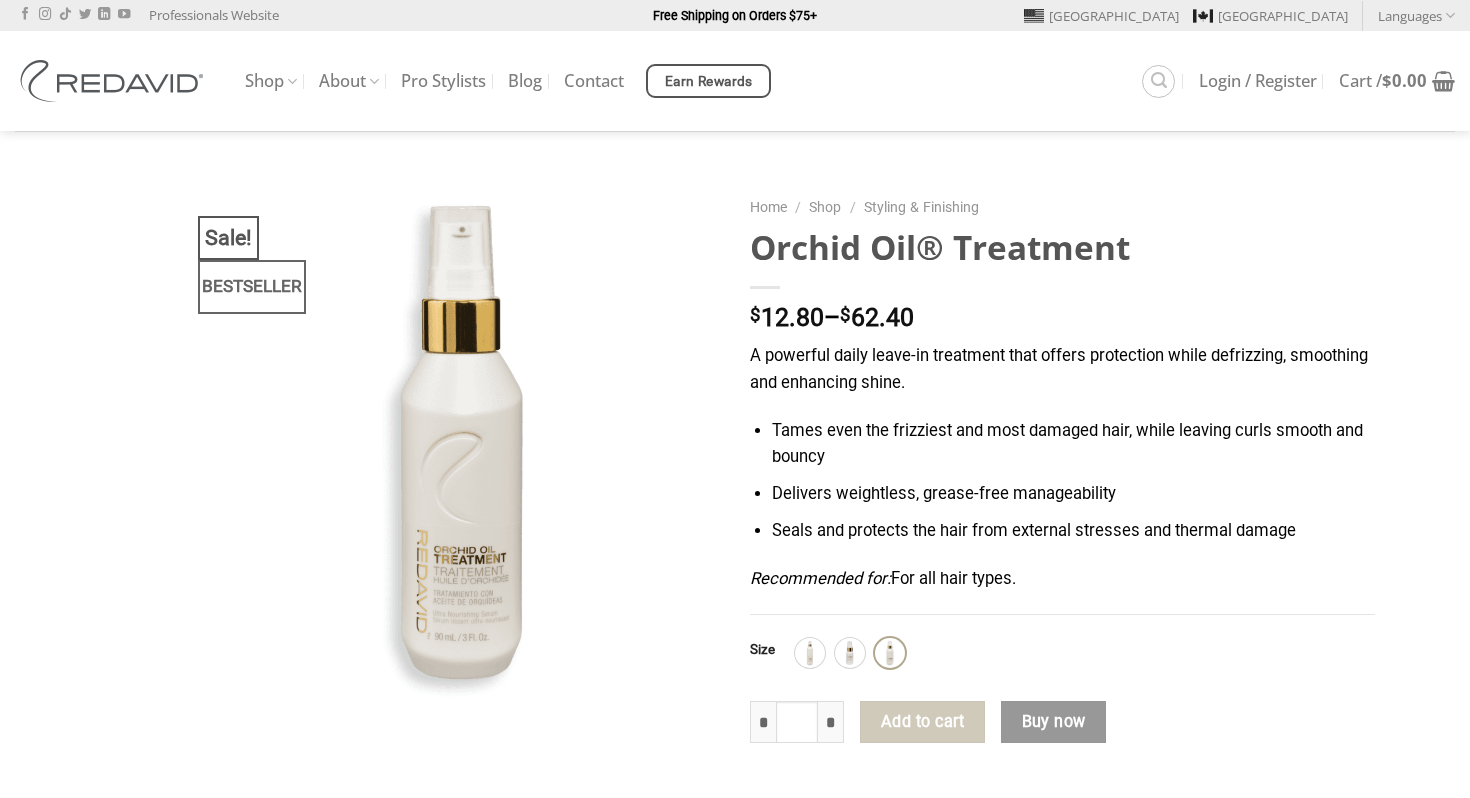 scroll, scrollTop: 0, scrollLeft: 0, axis: both 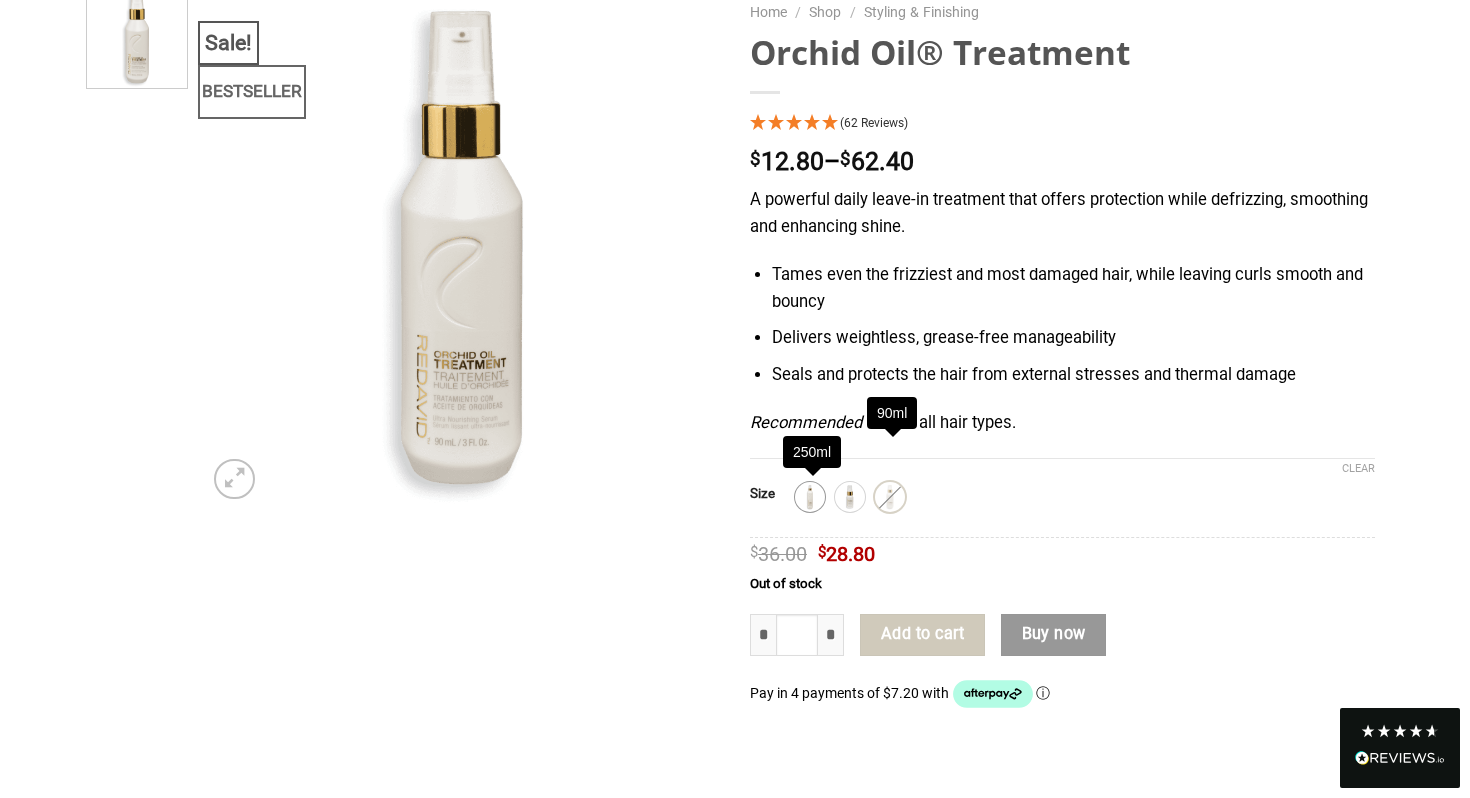 click 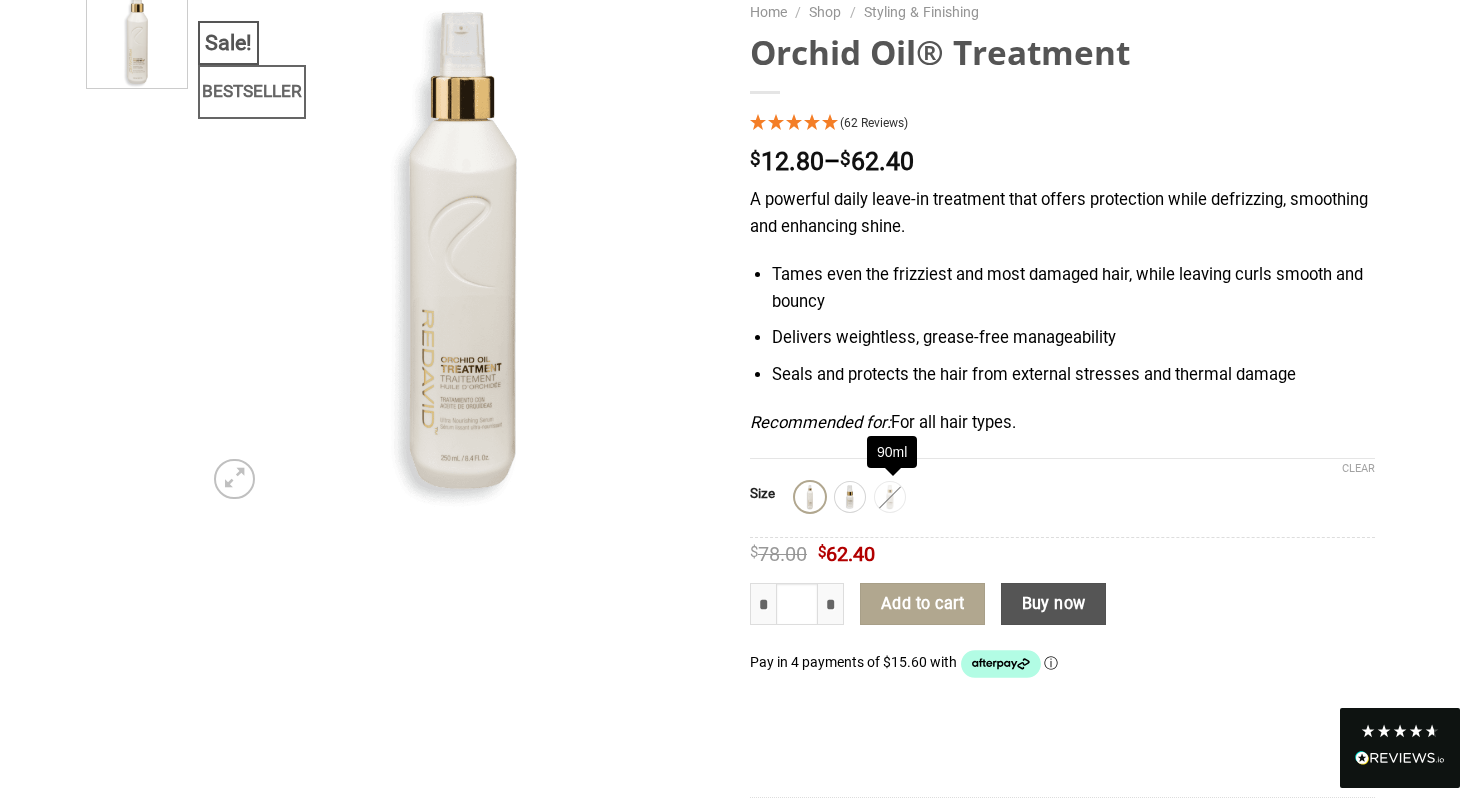 click 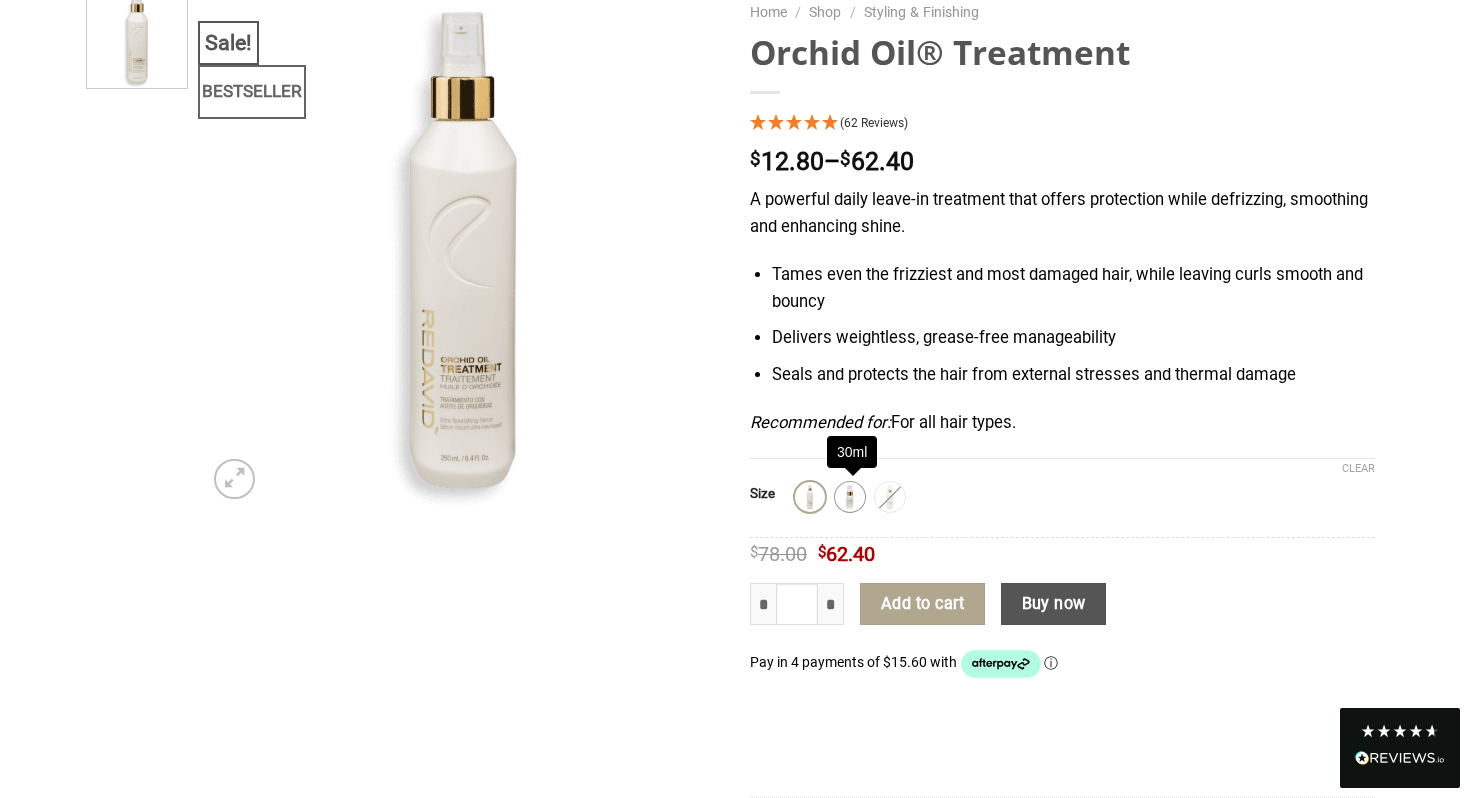 click 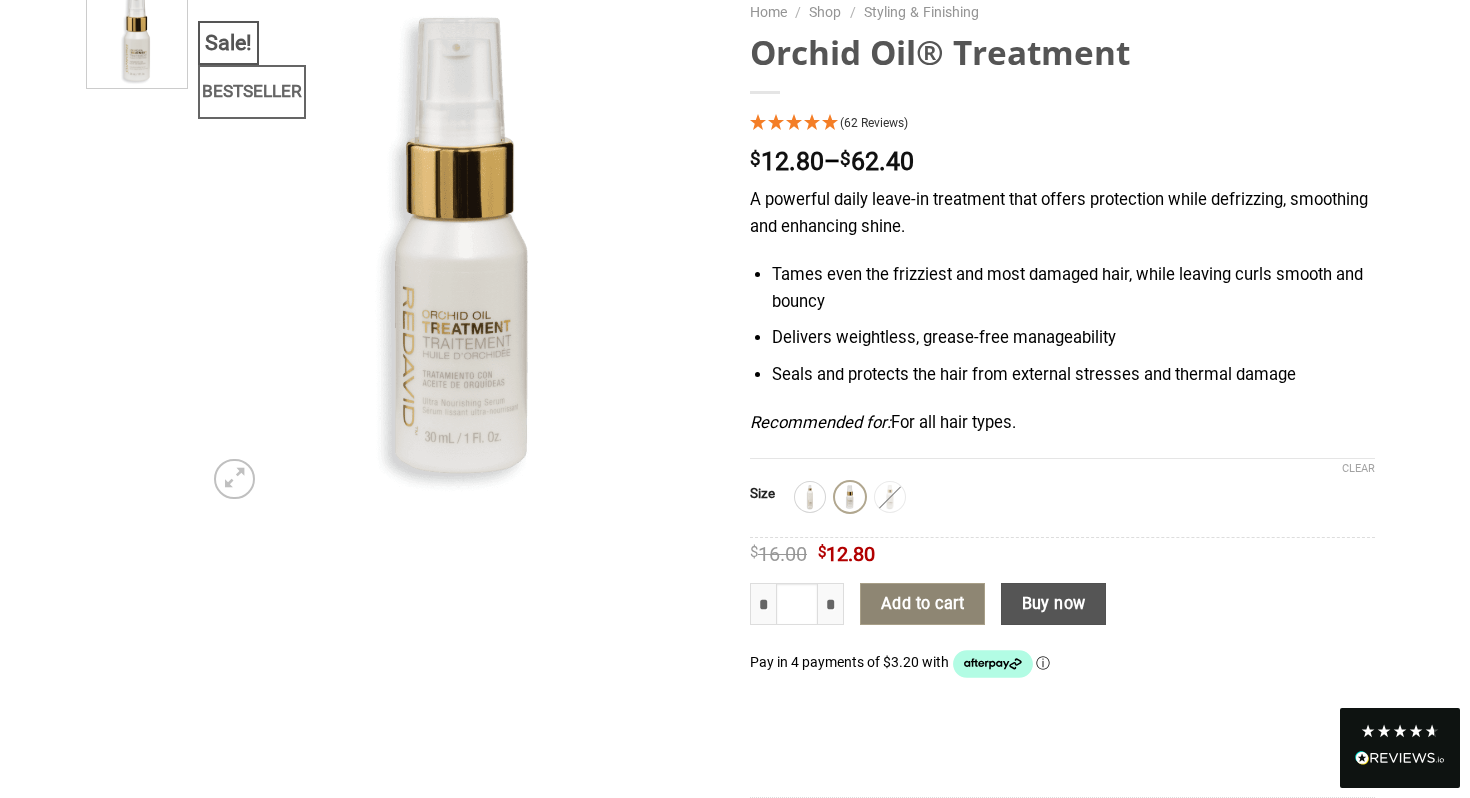 click on "Add to cart" 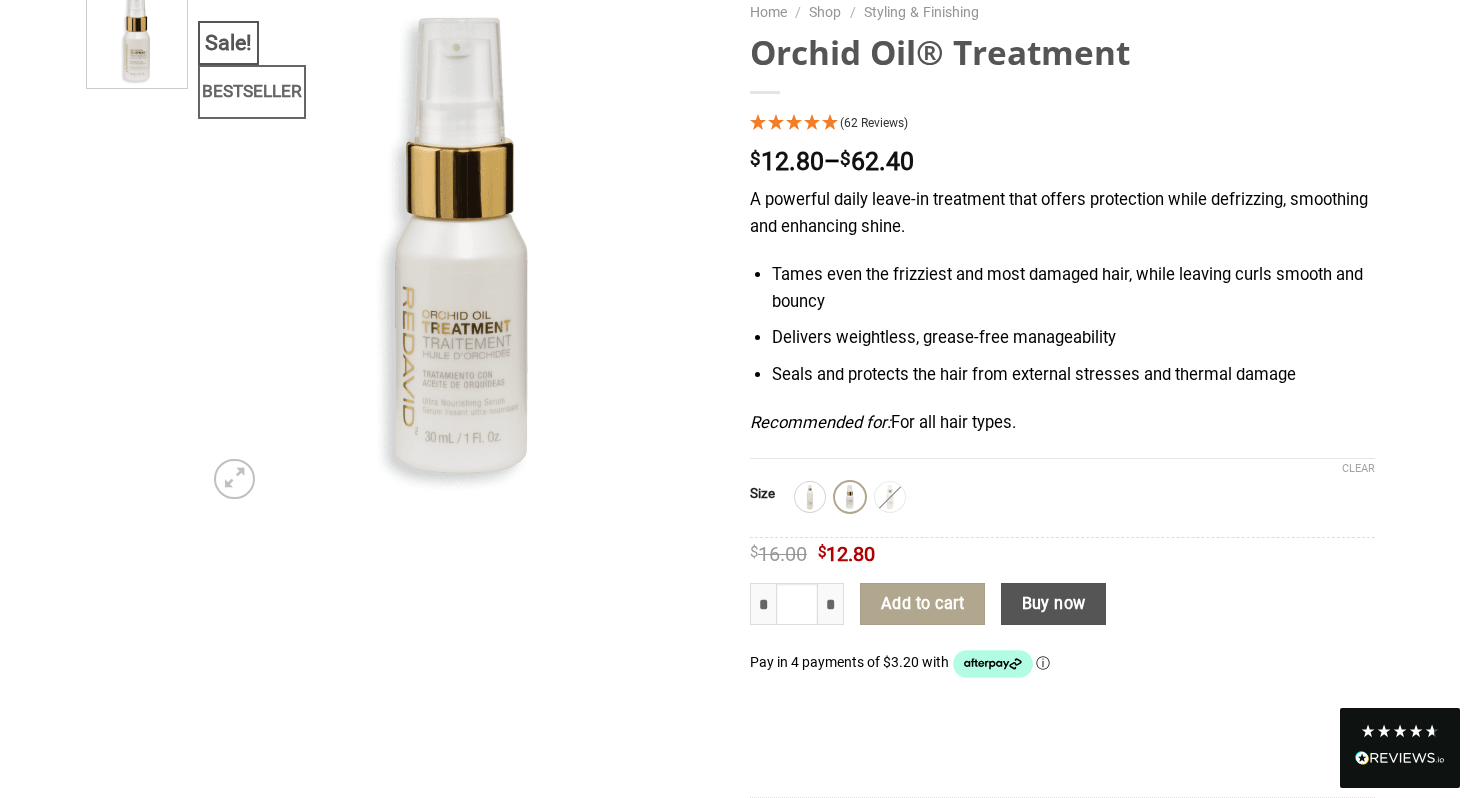 scroll, scrollTop: 0, scrollLeft: 0, axis: both 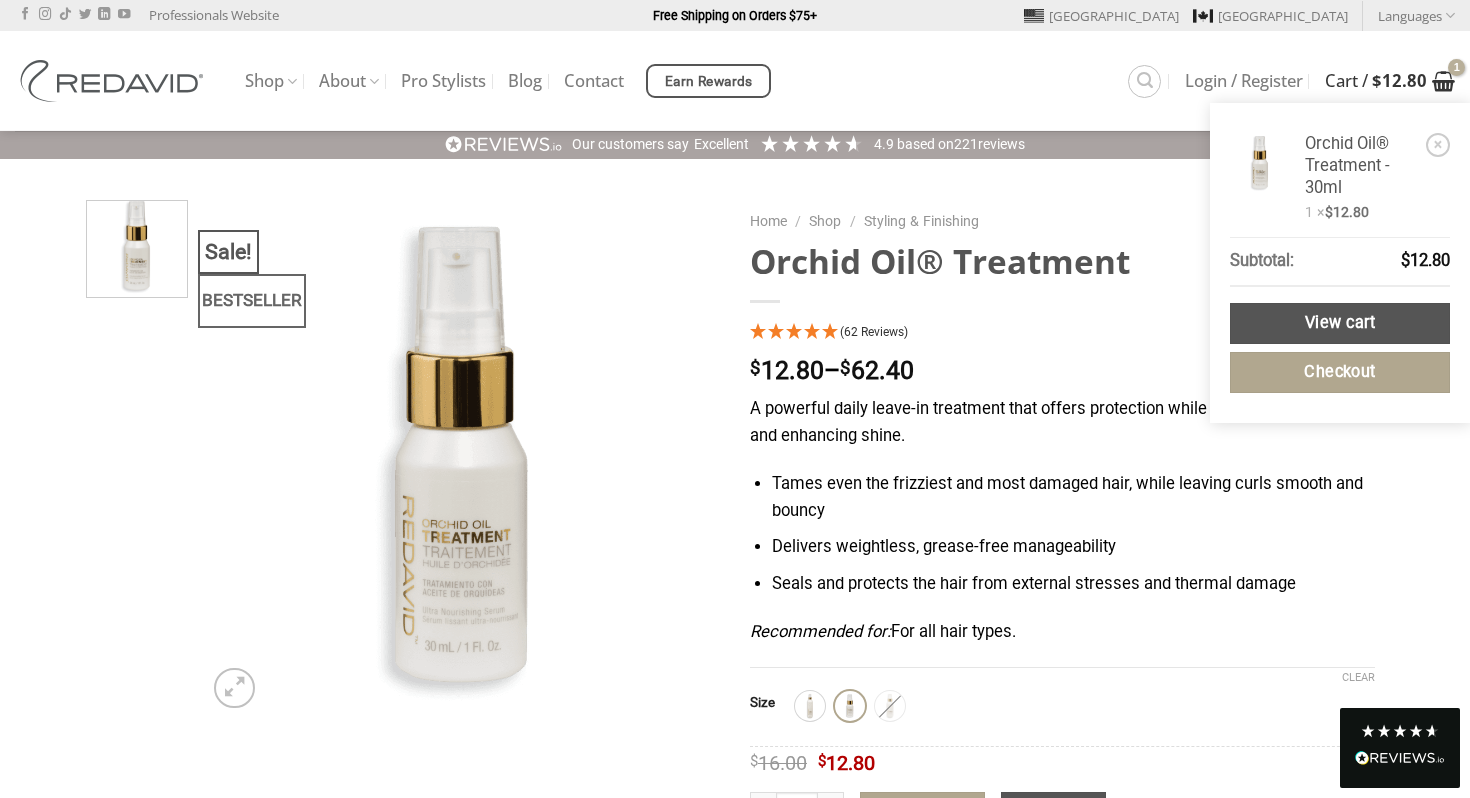 click at bounding box center (1443, 81) 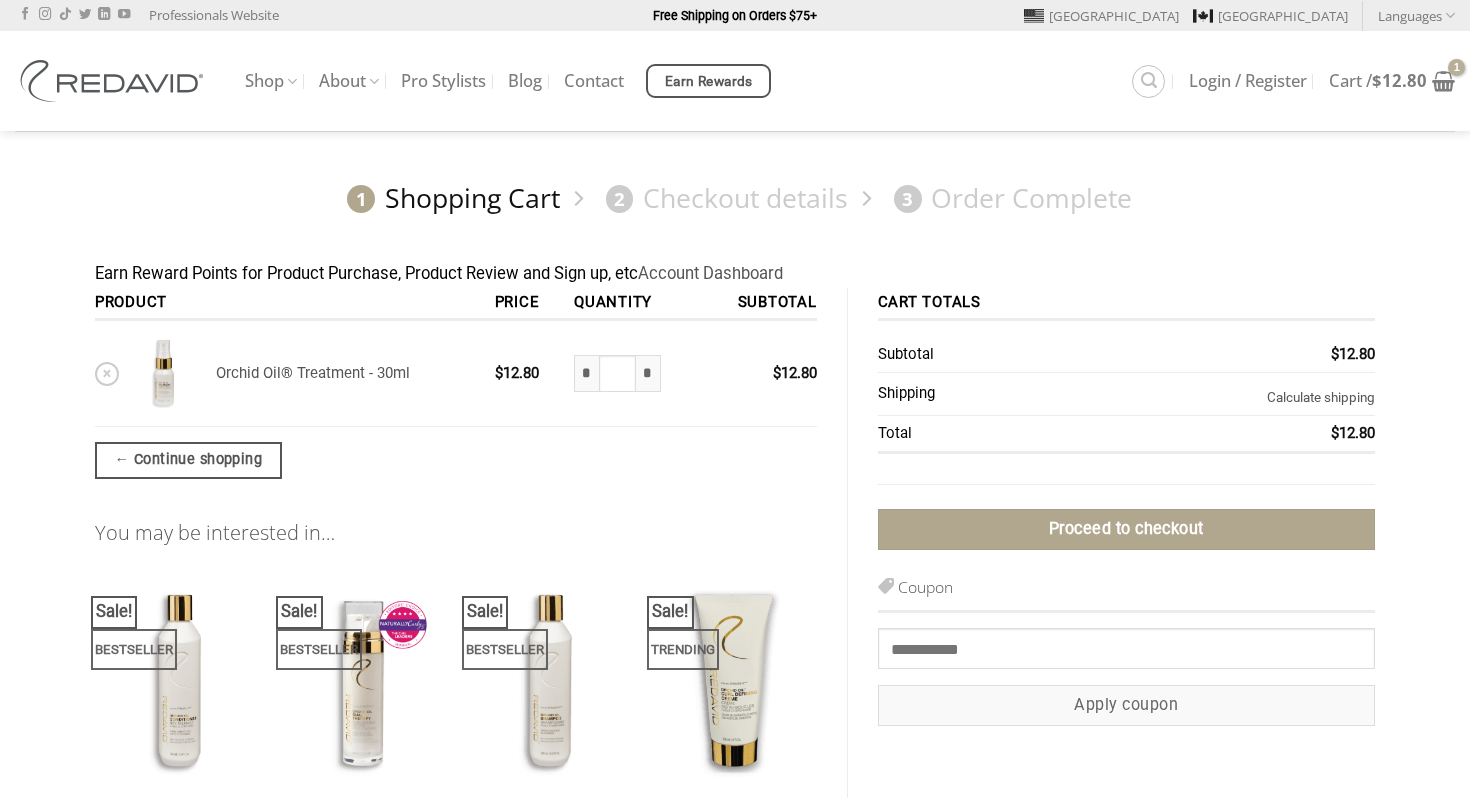 scroll, scrollTop: 0, scrollLeft: 0, axis: both 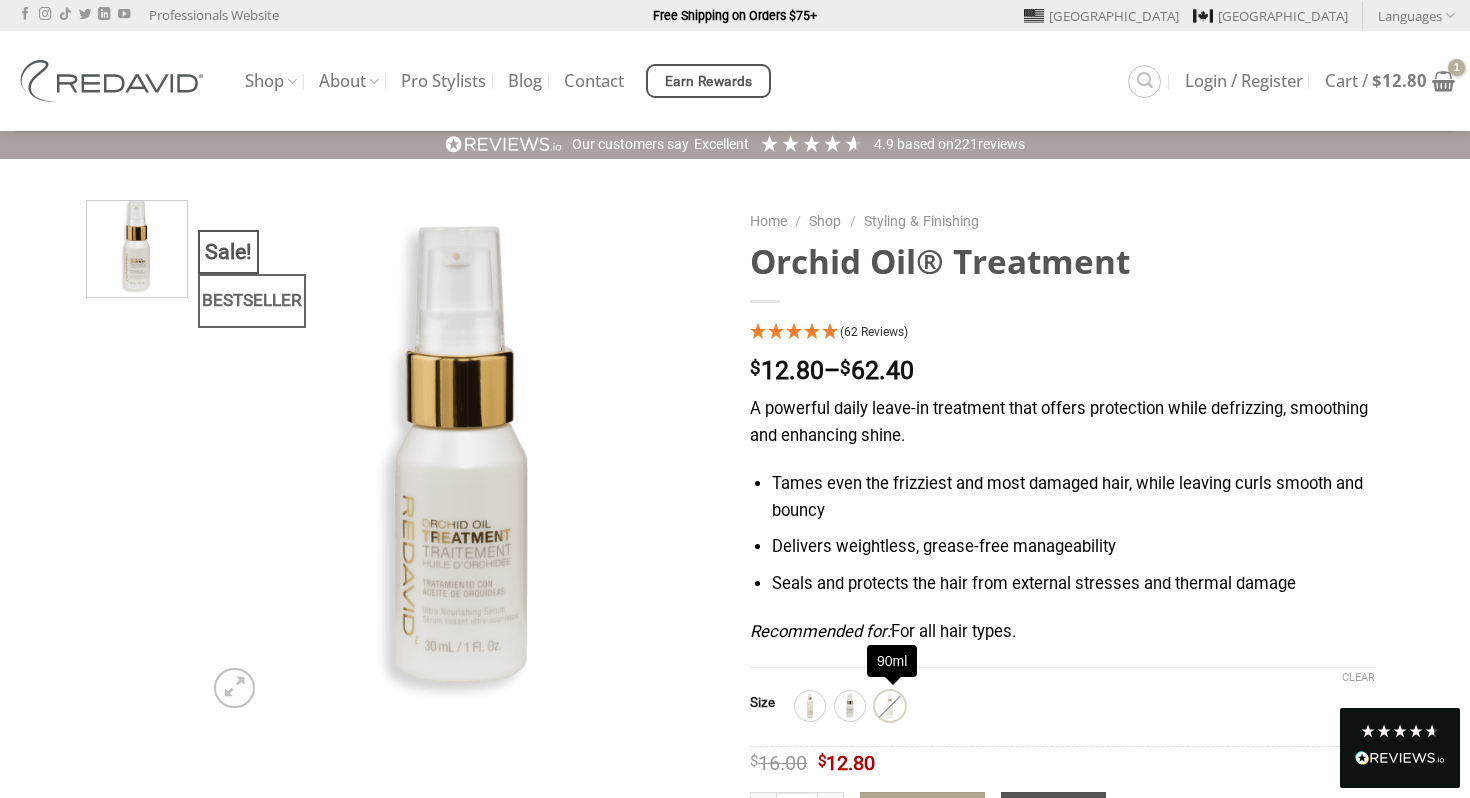 click on "90ml" 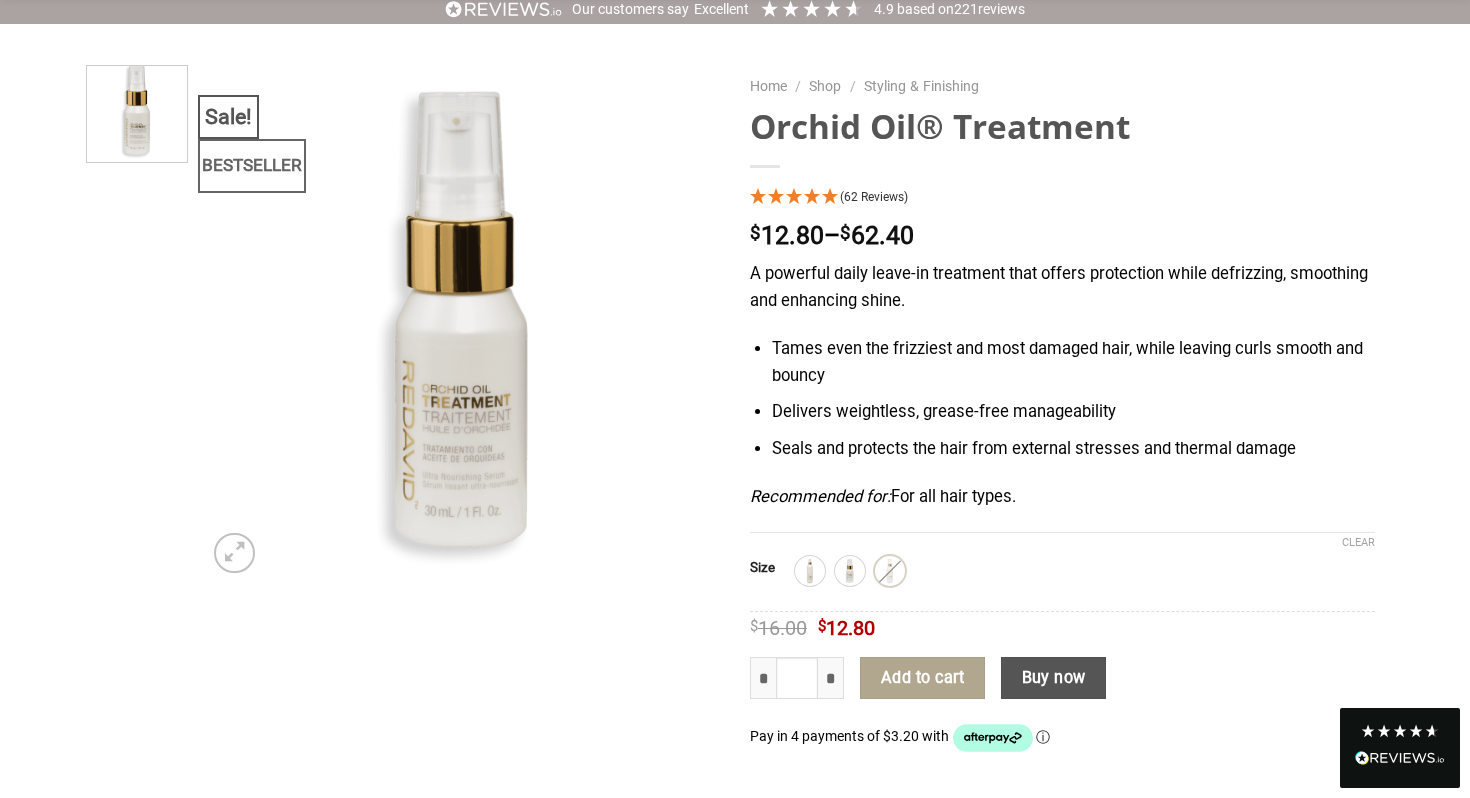 scroll, scrollTop: 183, scrollLeft: 0, axis: vertical 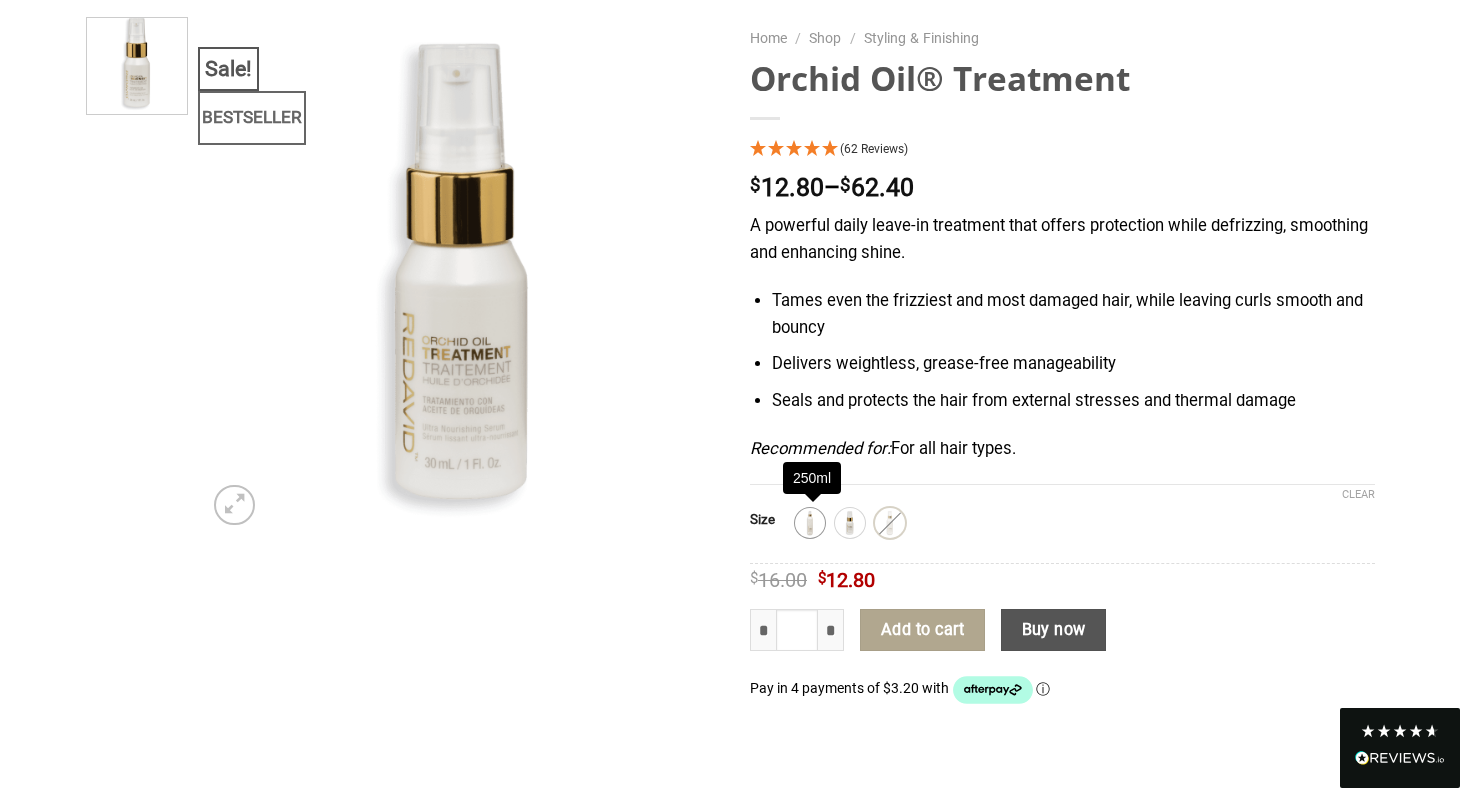click 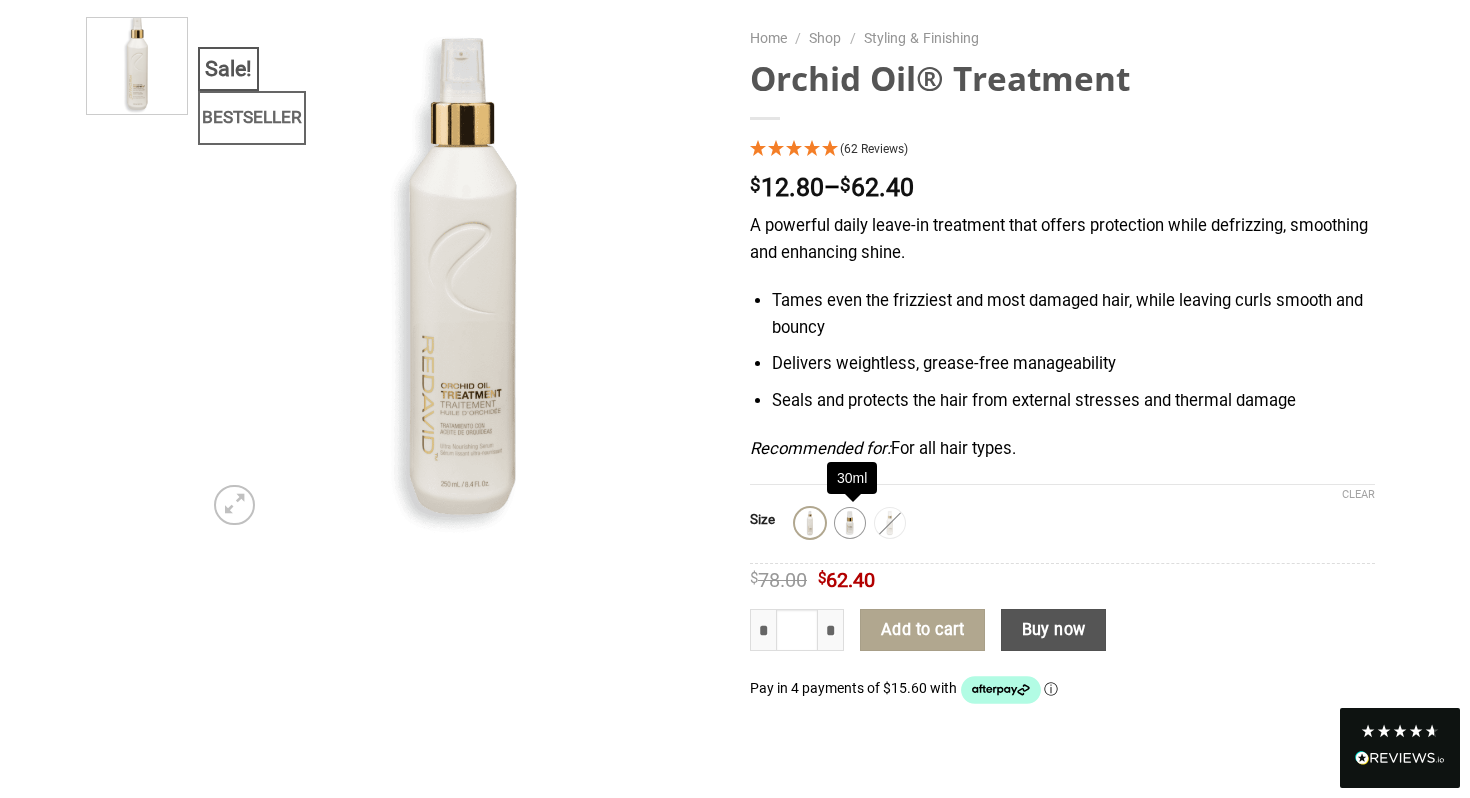 click 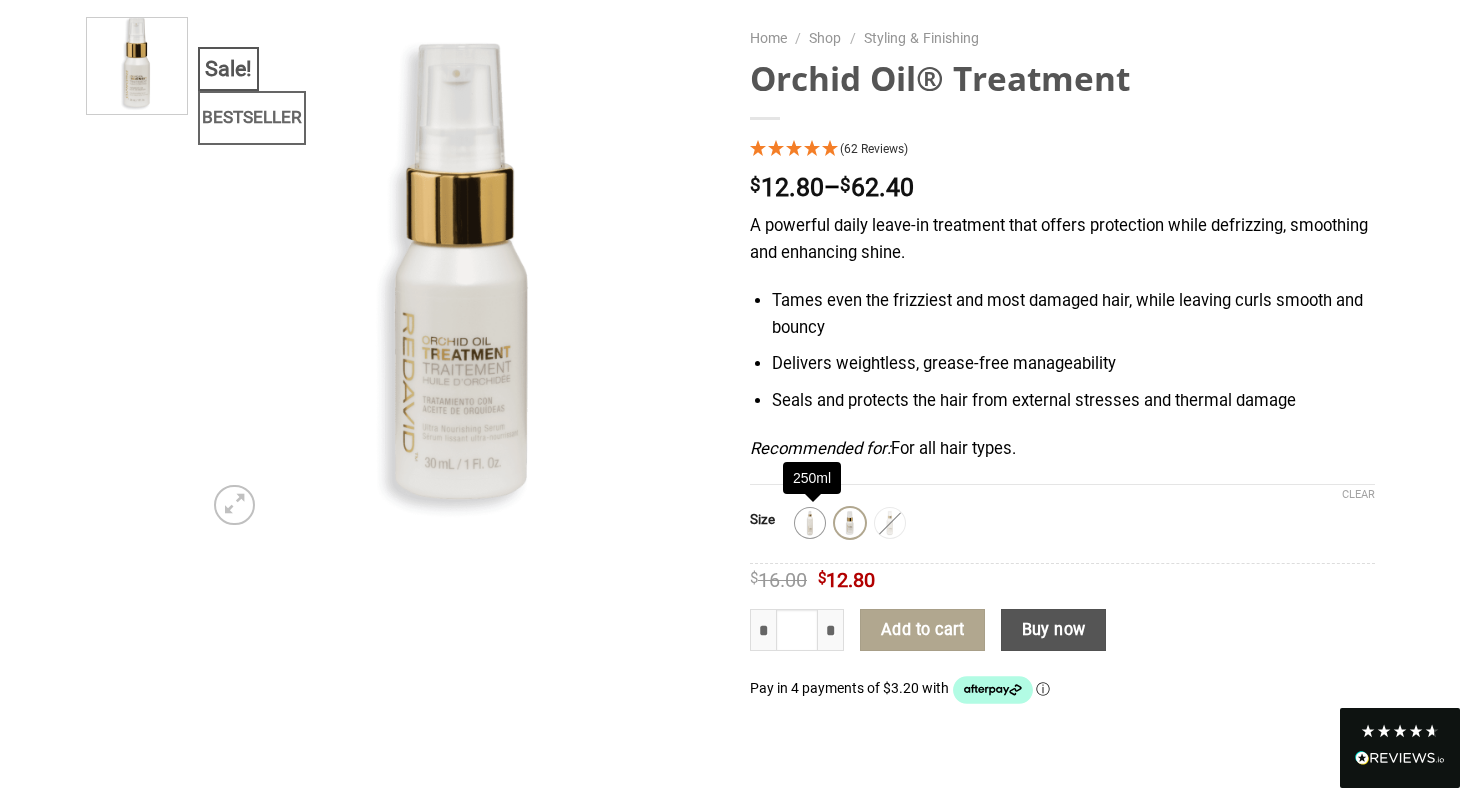click 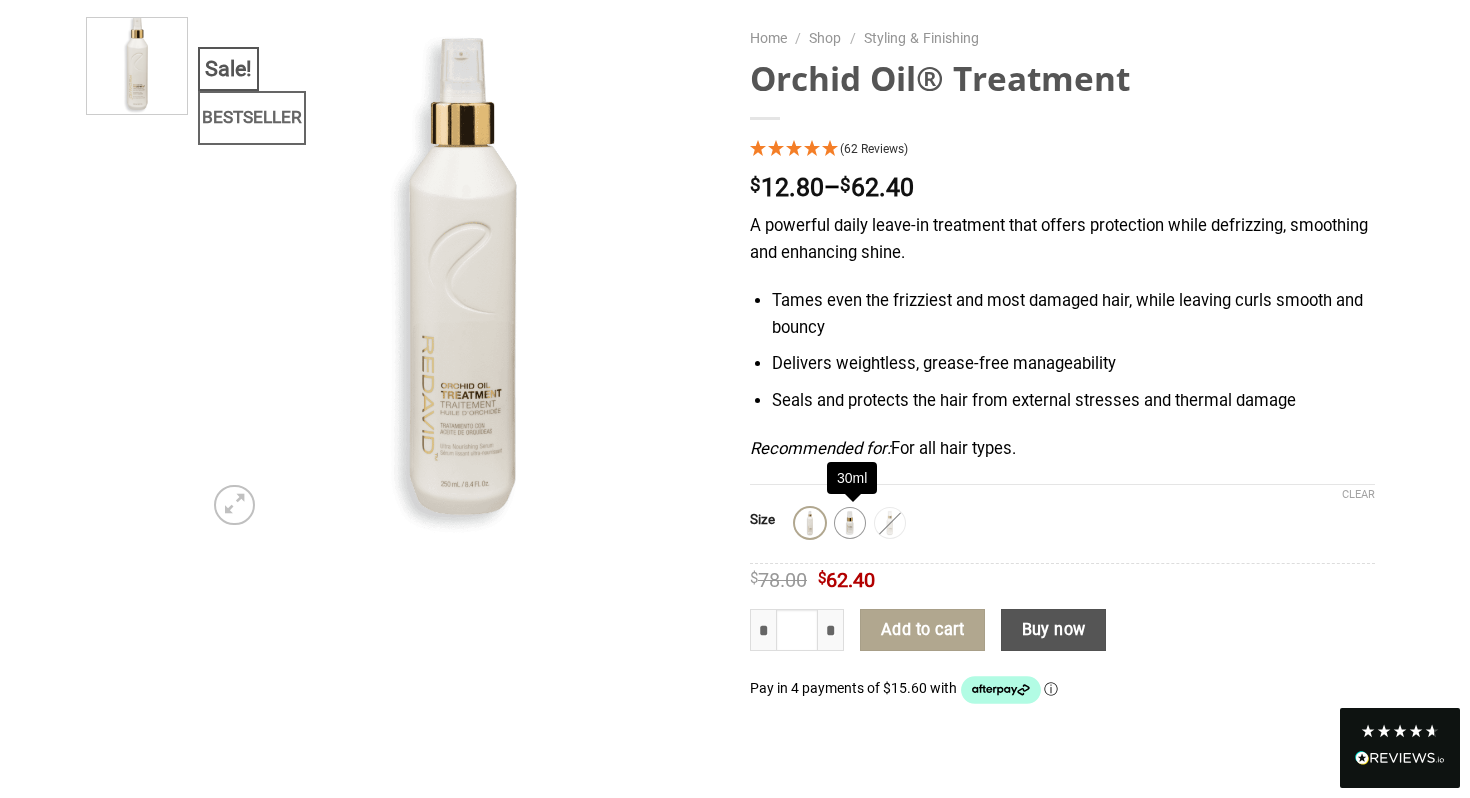 click 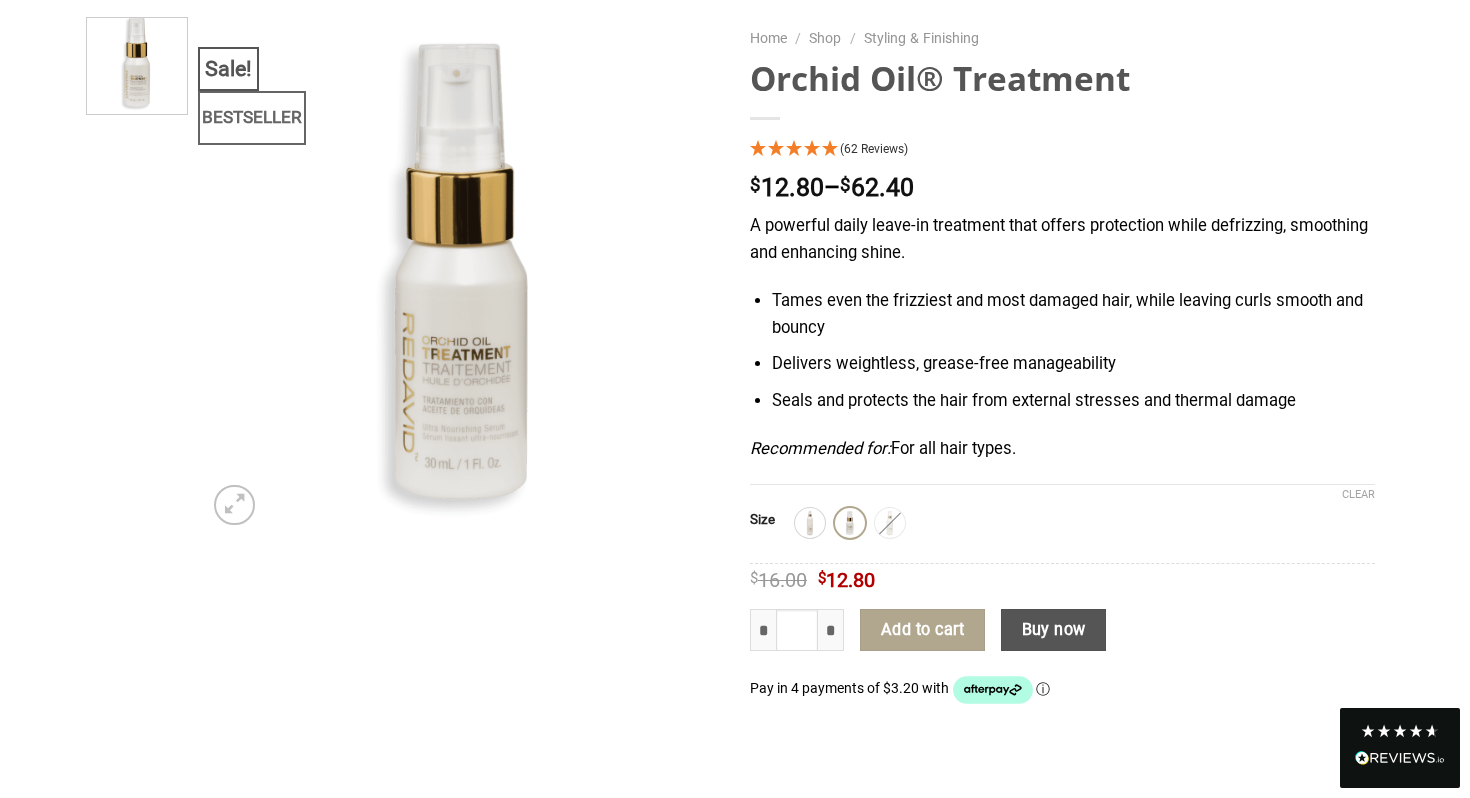 scroll, scrollTop: 0, scrollLeft: 0, axis: both 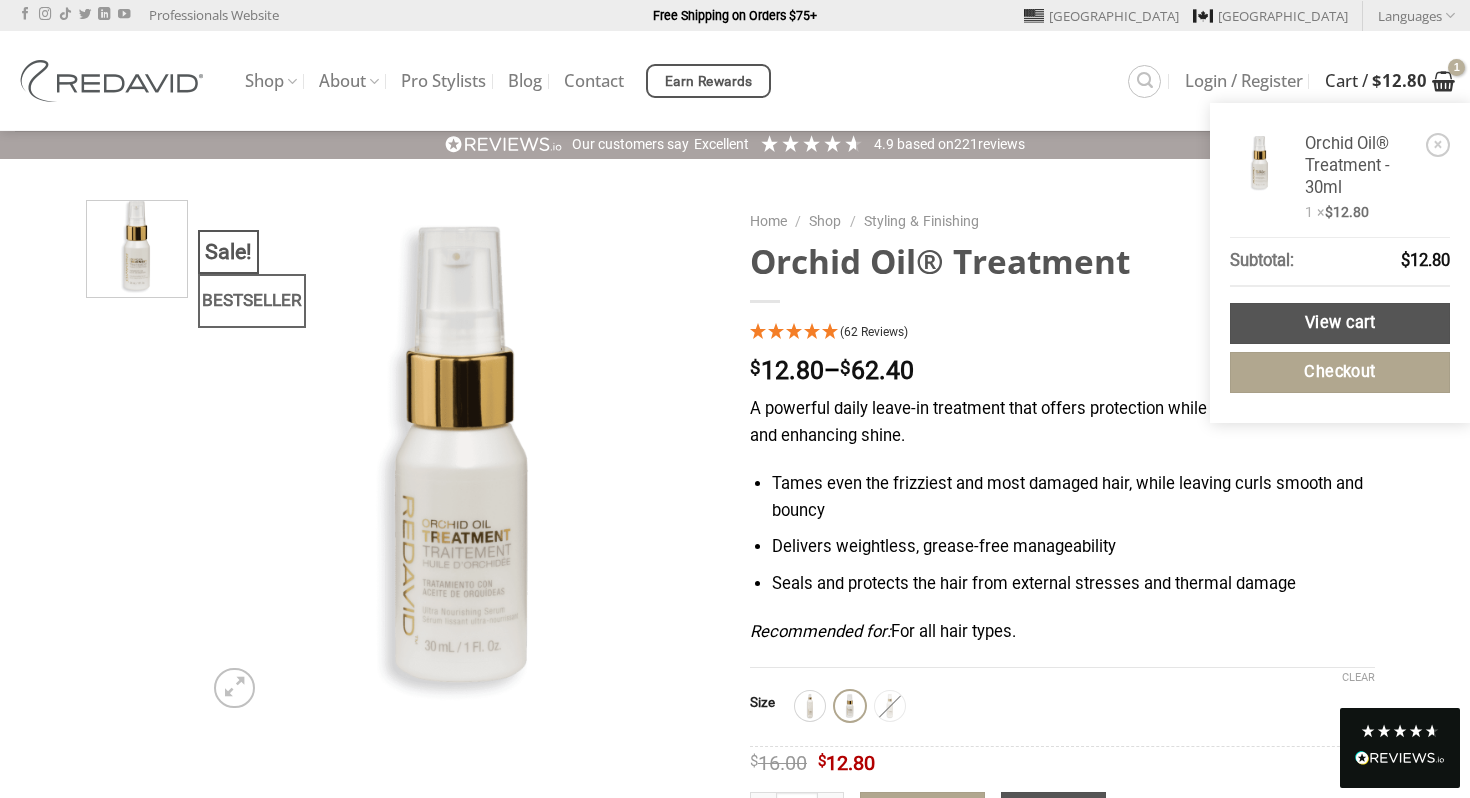click at bounding box center (1443, 81) 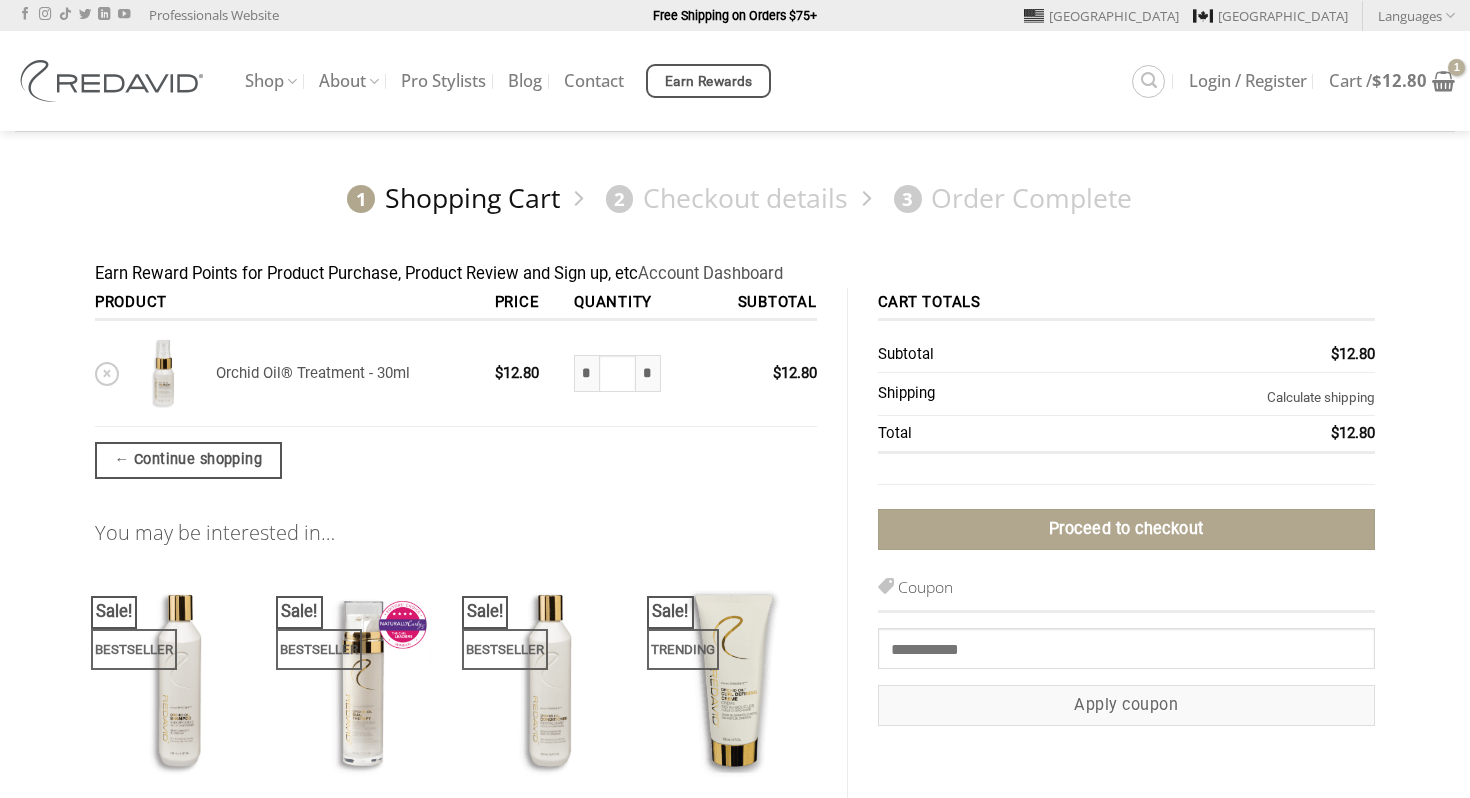 scroll, scrollTop: 0, scrollLeft: 0, axis: both 